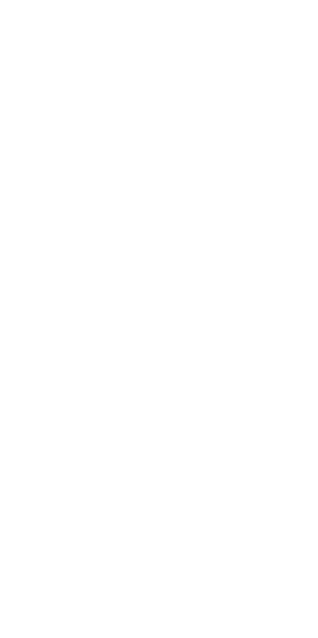 scroll, scrollTop: 0, scrollLeft: 0, axis: both 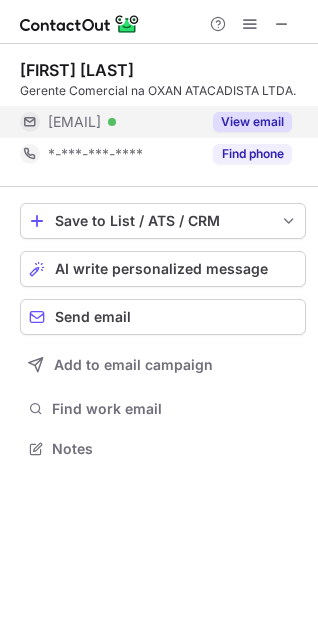 click on "View email" at bounding box center [252, 122] 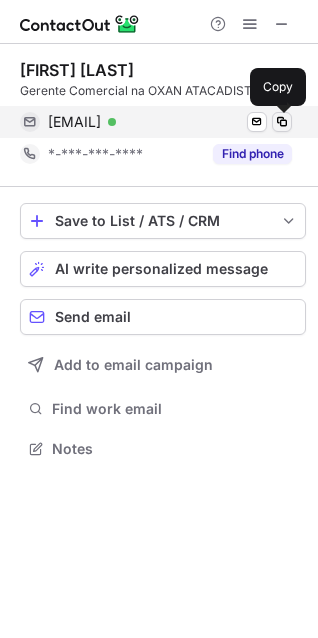 click at bounding box center (282, 122) 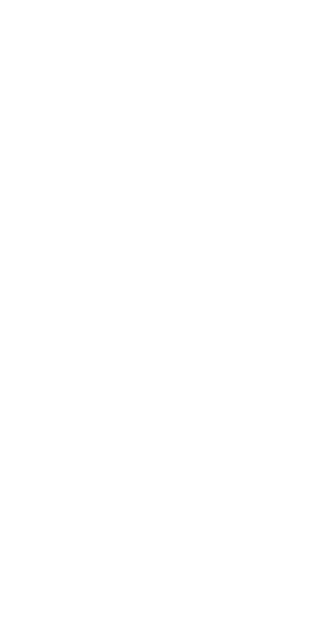 scroll, scrollTop: 0, scrollLeft: 0, axis: both 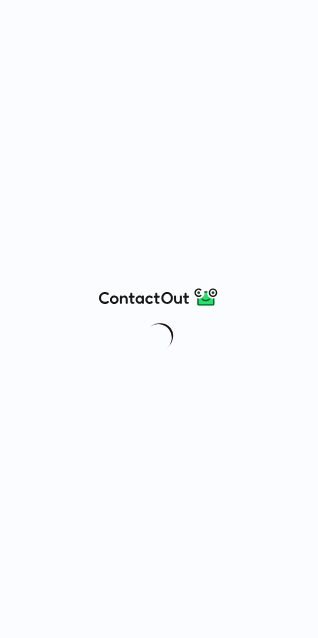 click at bounding box center [159, 319] 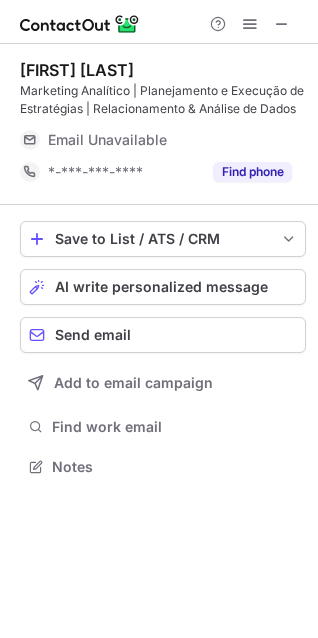 scroll, scrollTop: 9, scrollLeft: 9, axis: both 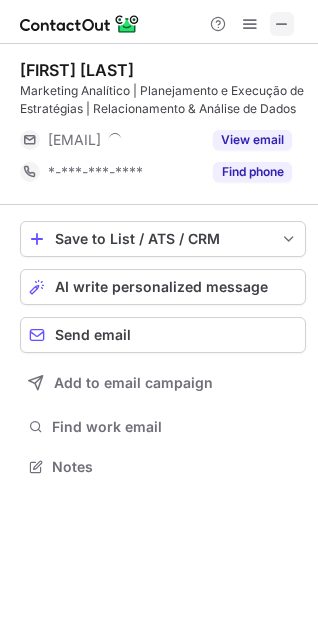 click at bounding box center [282, 24] 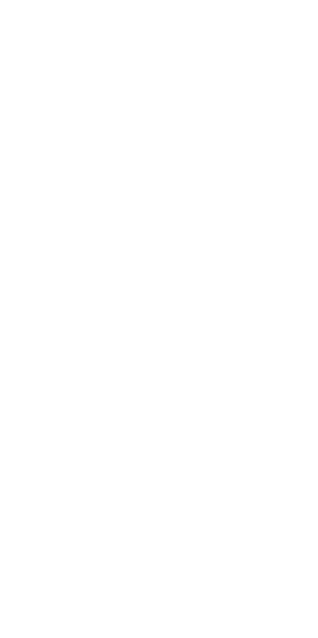 scroll, scrollTop: 0, scrollLeft: 0, axis: both 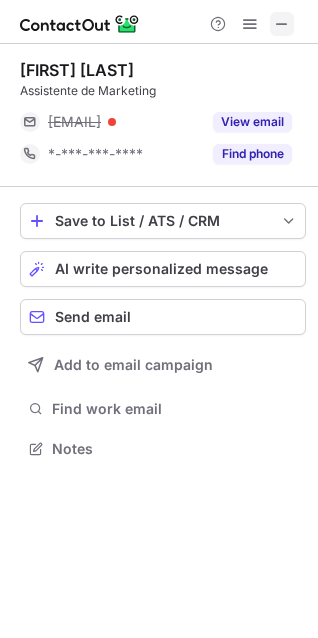 click at bounding box center (282, 24) 